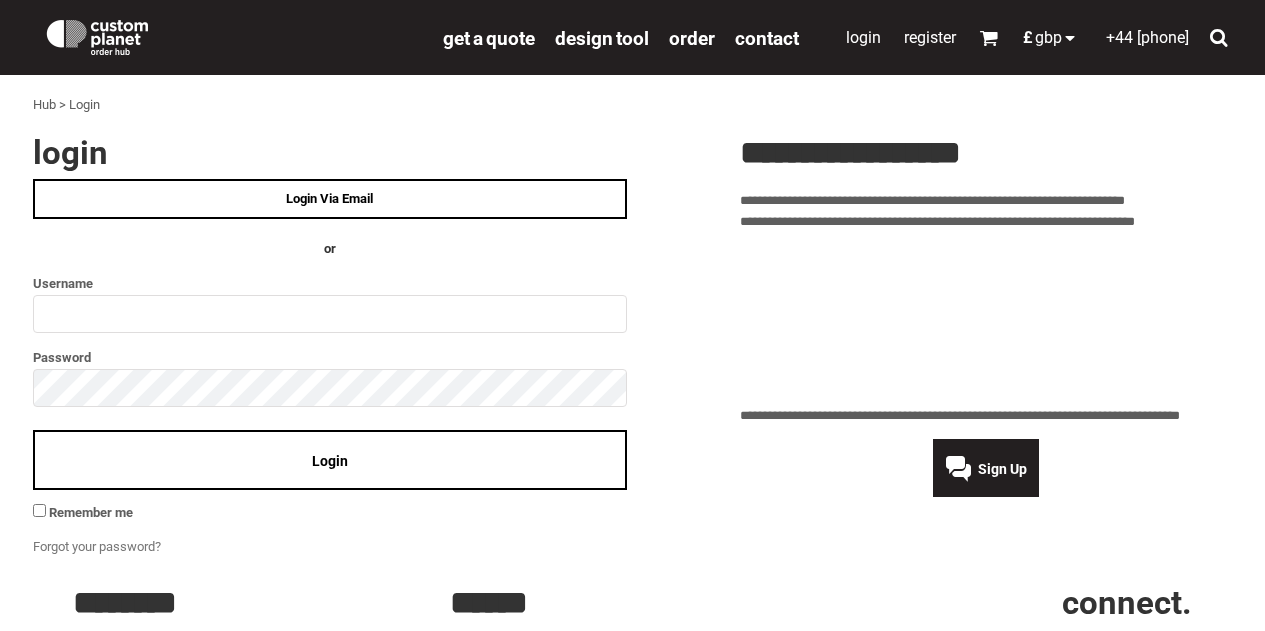 scroll, scrollTop: 0, scrollLeft: 0, axis: both 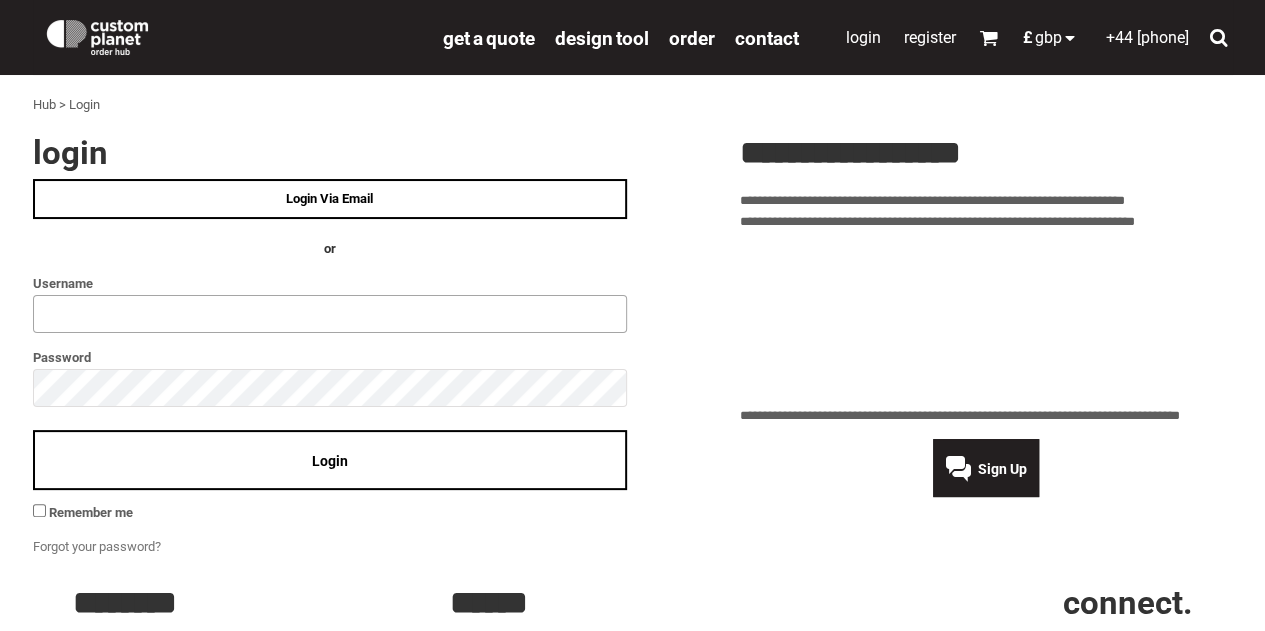 click at bounding box center (330, 314) 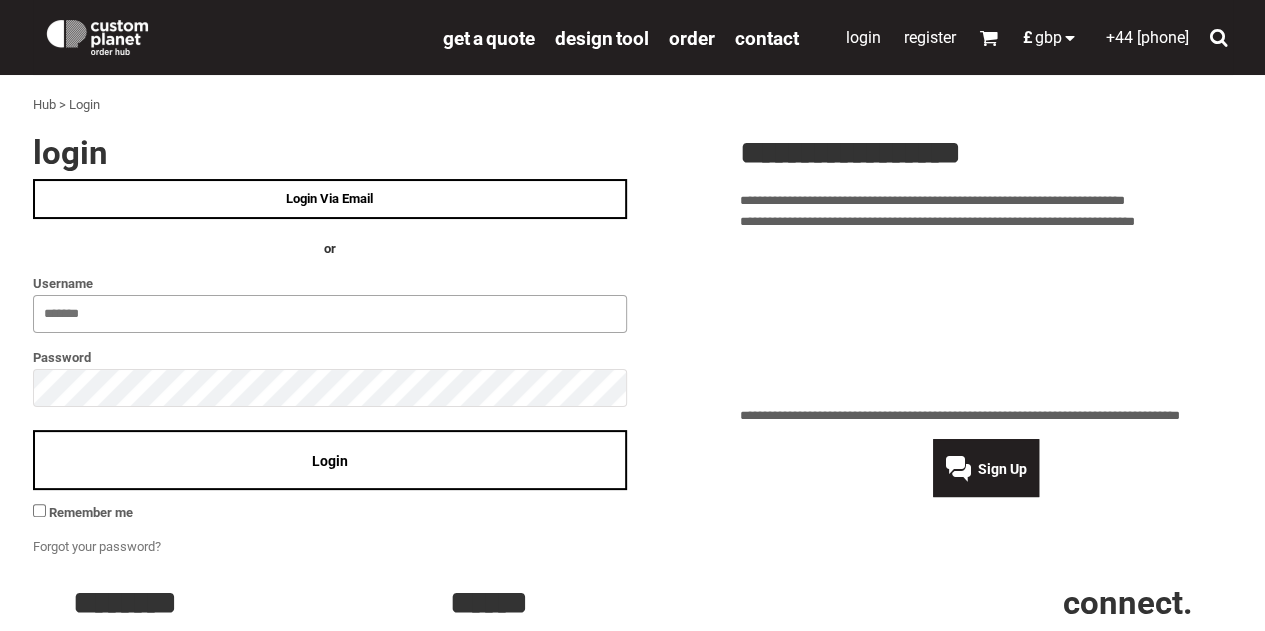 type on "*******" 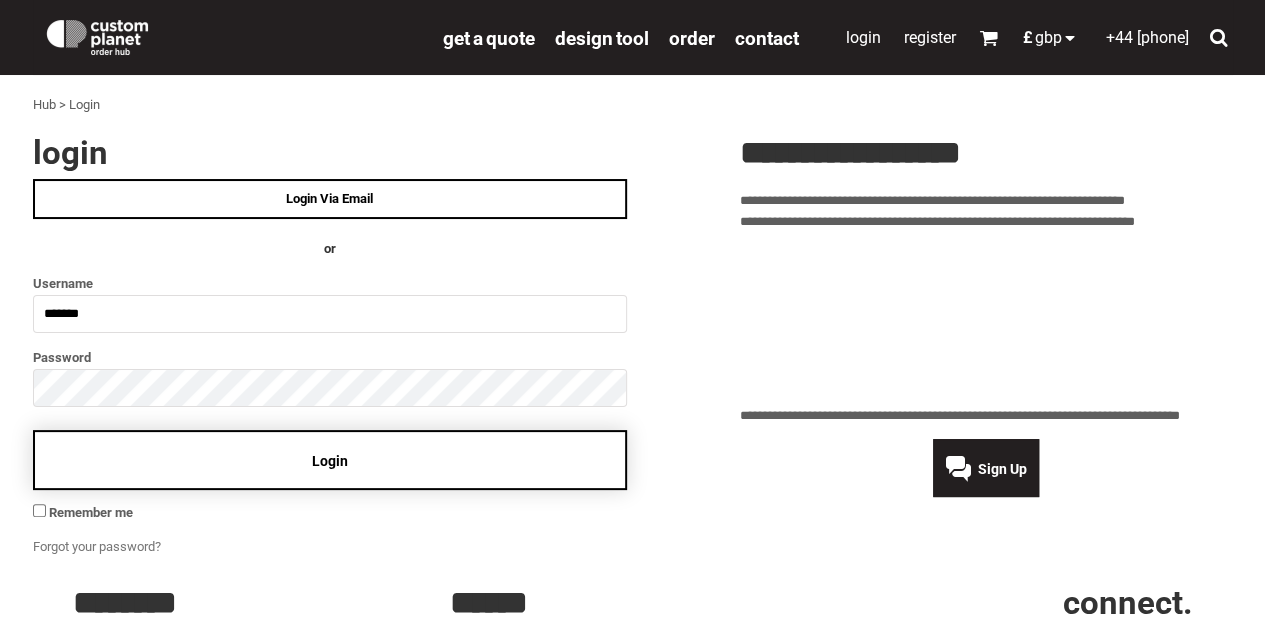 click on "Login" at bounding box center (330, 460) 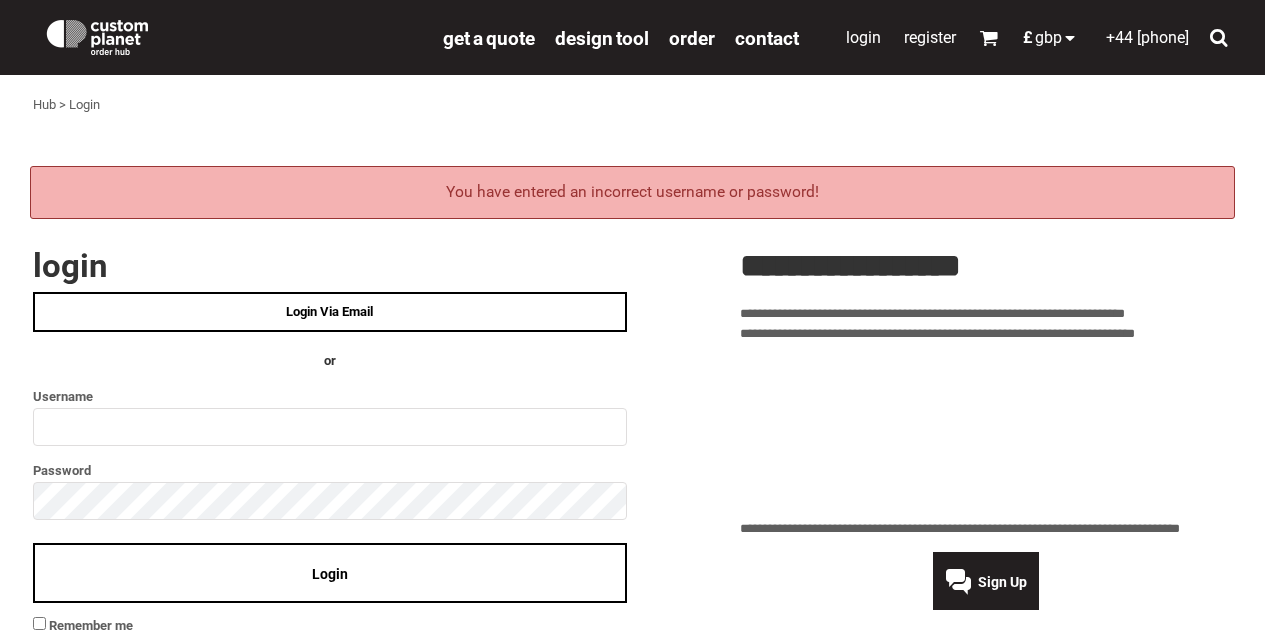 scroll, scrollTop: 0, scrollLeft: 0, axis: both 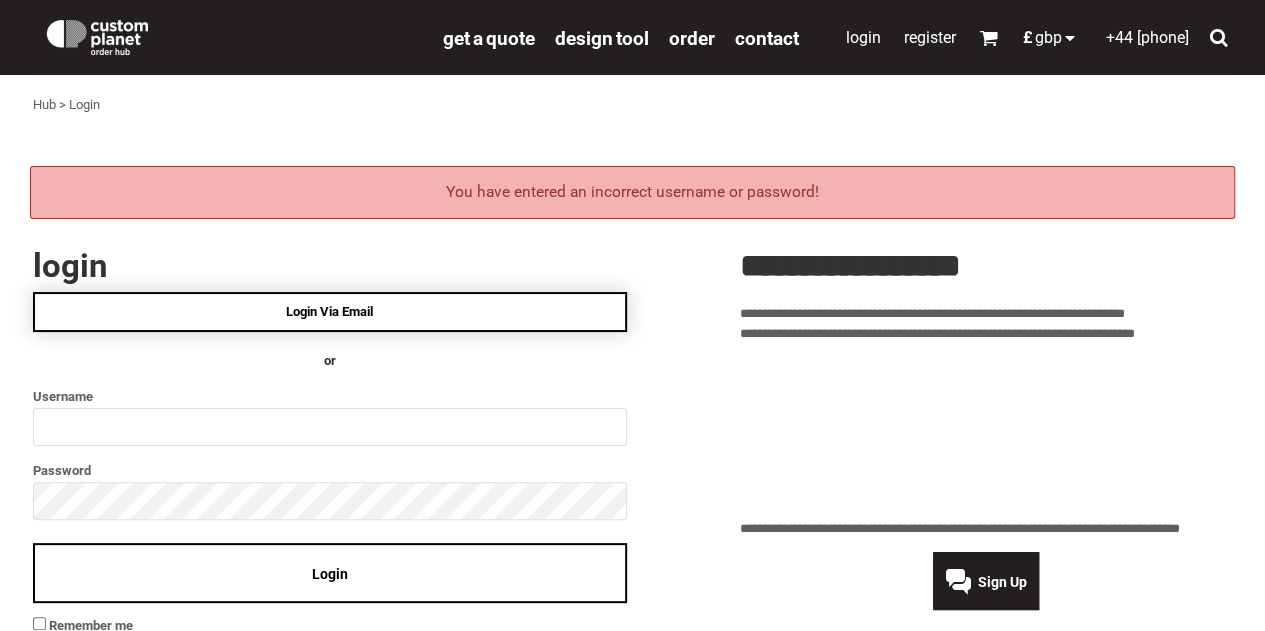 click on "Login Via Email" at bounding box center (329, 311) 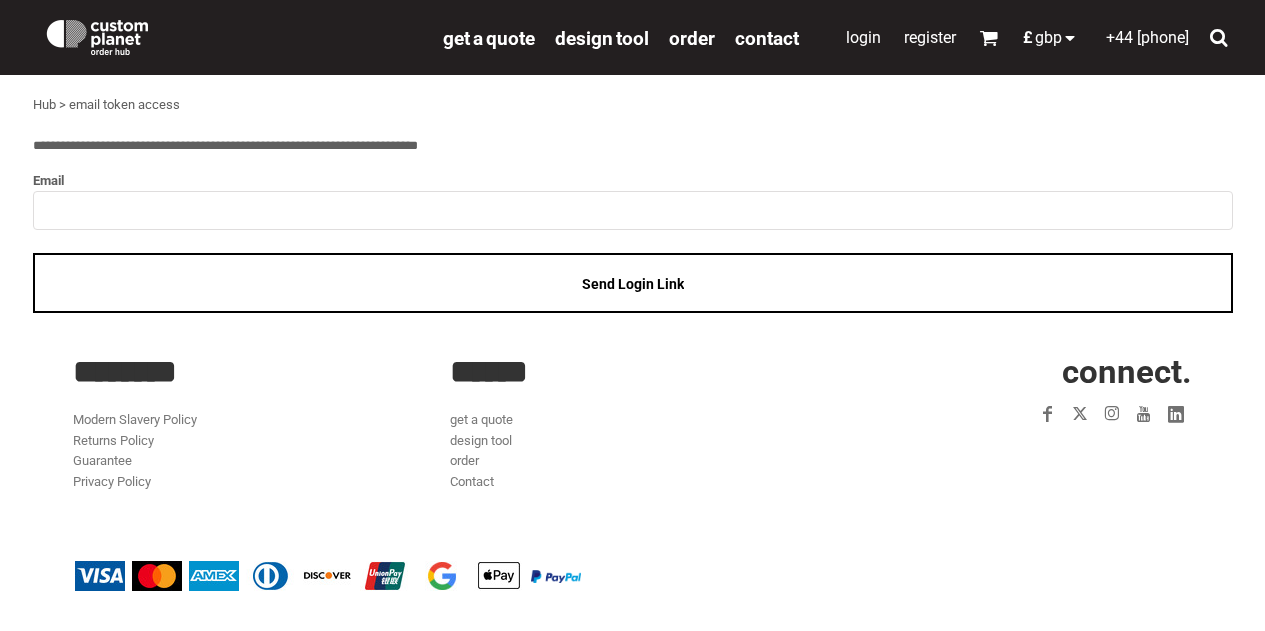 scroll, scrollTop: 0, scrollLeft: 0, axis: both 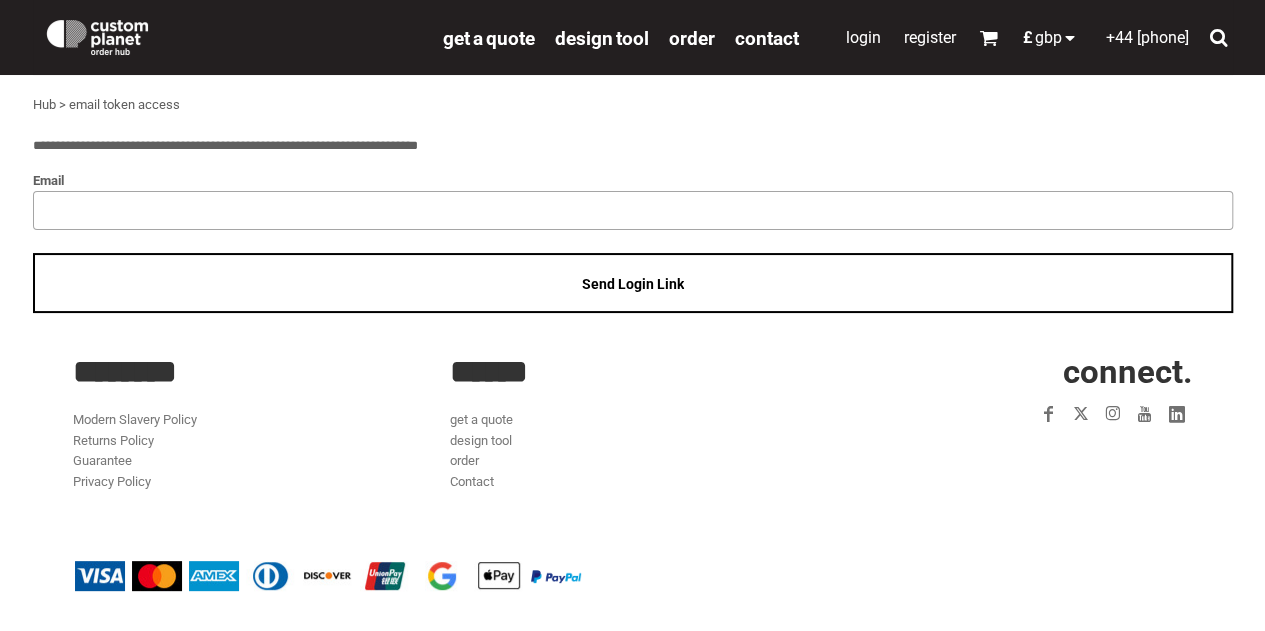 click at bounding box center (633, 210) 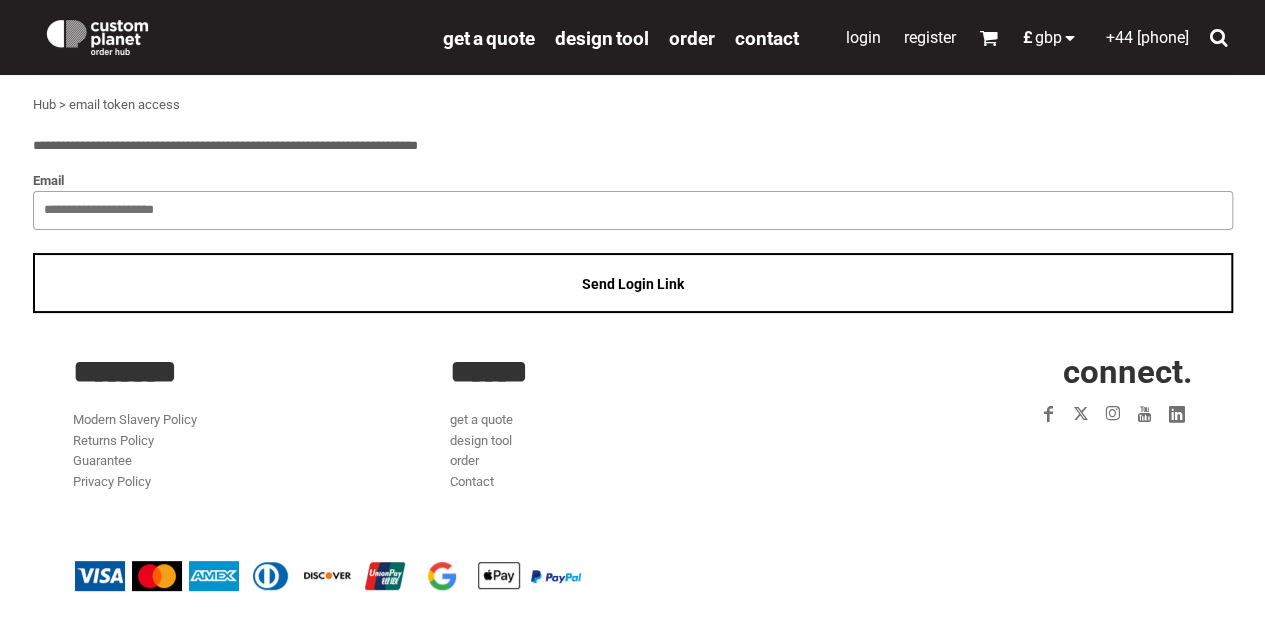 type on "**********" 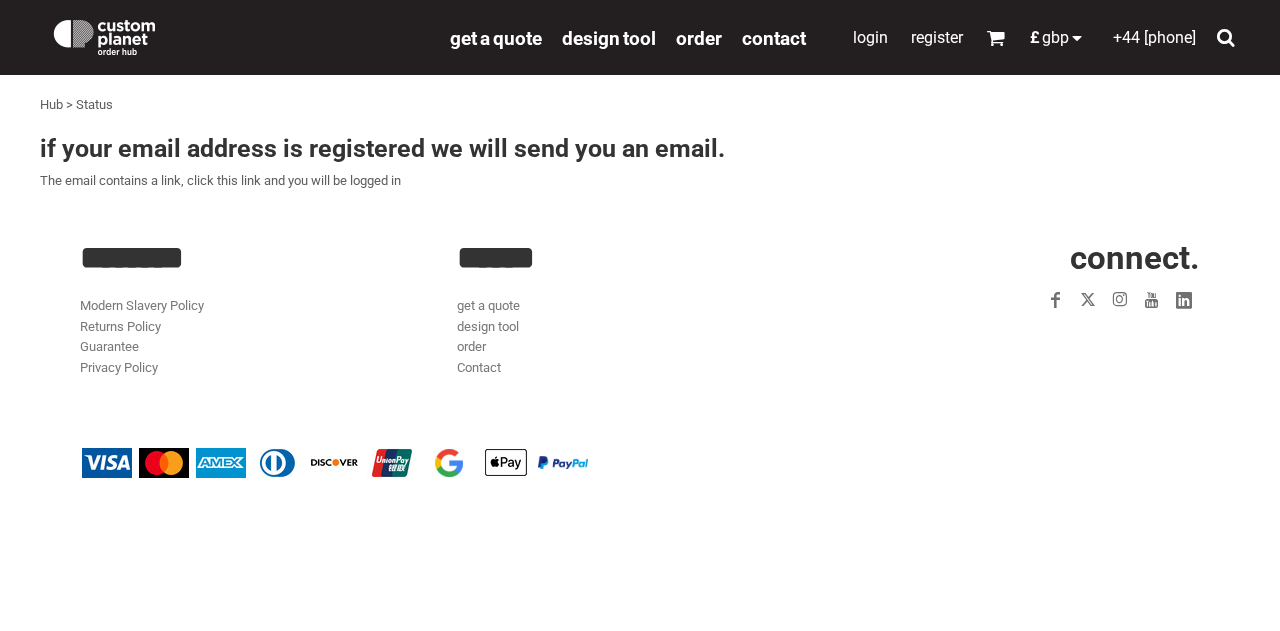 scroll, scrollTop: 0, scrollLeft: 0, axis: both 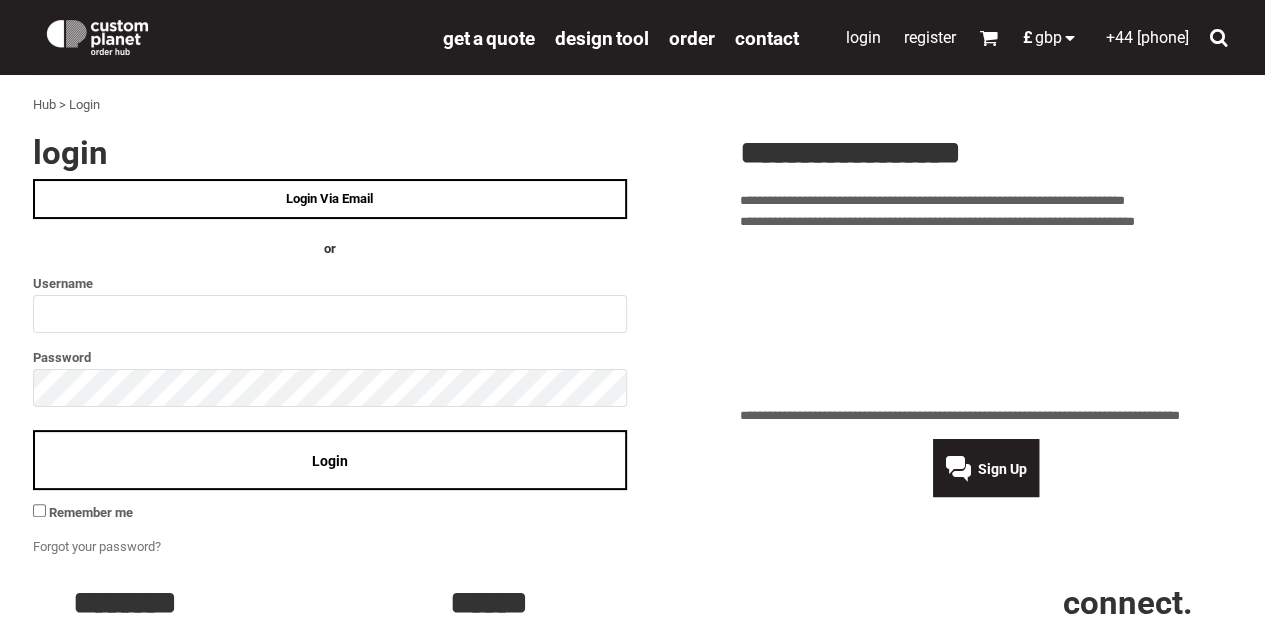 click on "Login" at bounding box center (863, 37) 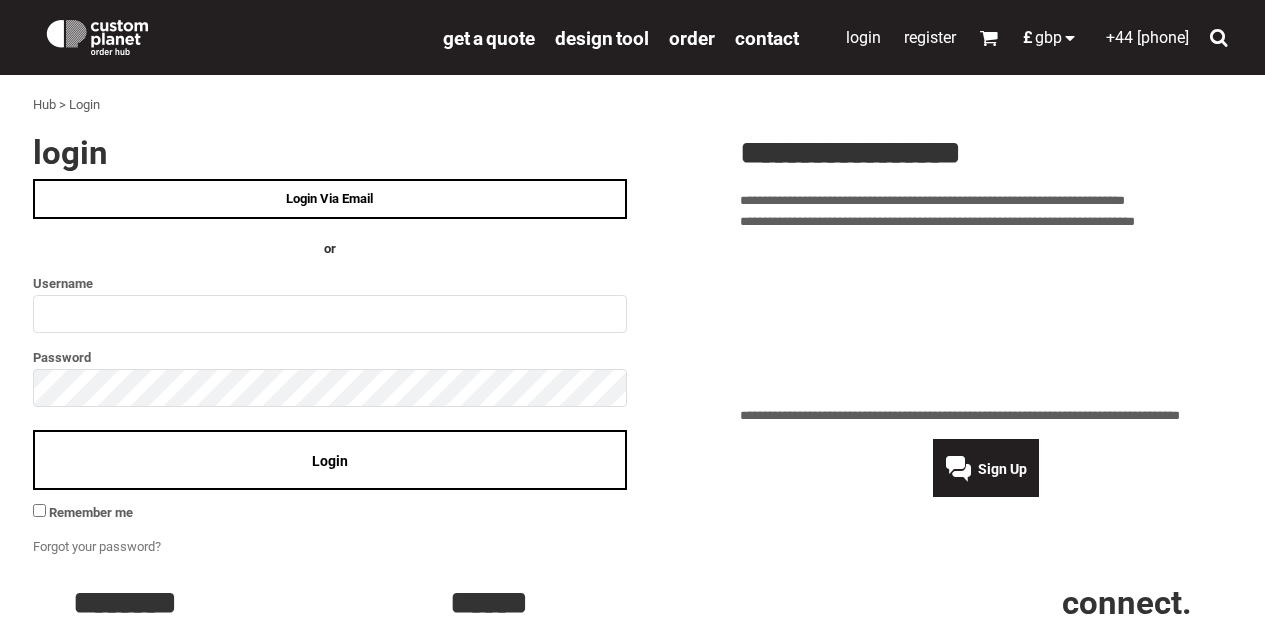 scroll, scrollTop: 0, scrollLeft: 0, axis: both 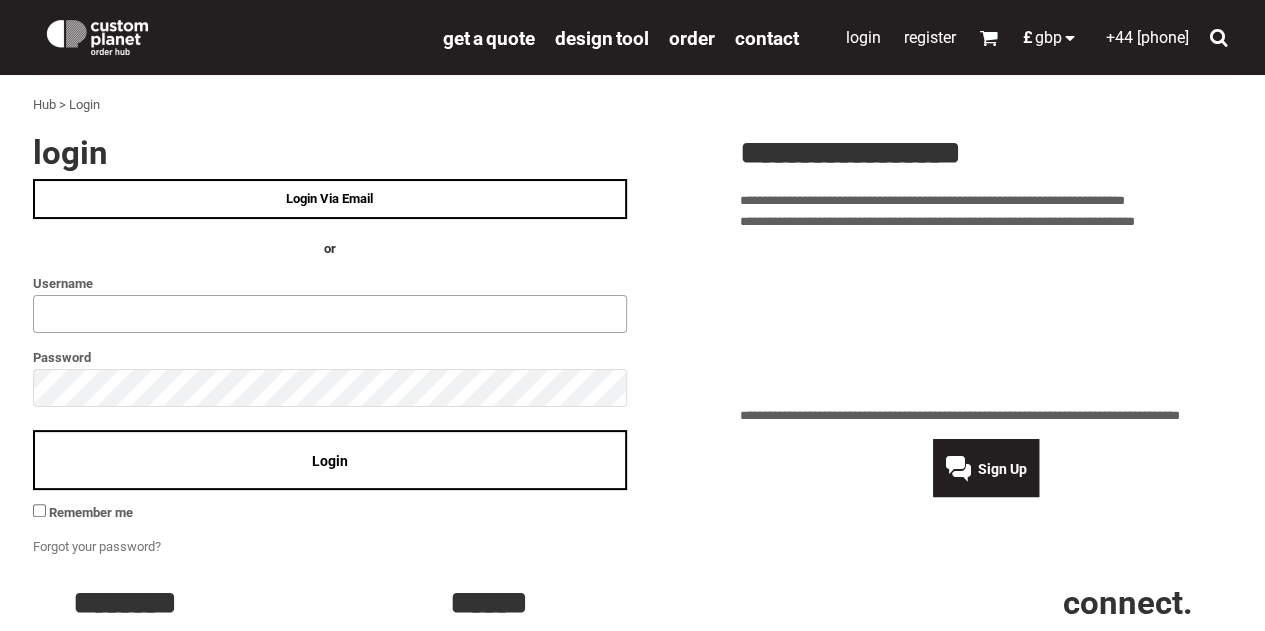 click at bounding box center (330, 314) 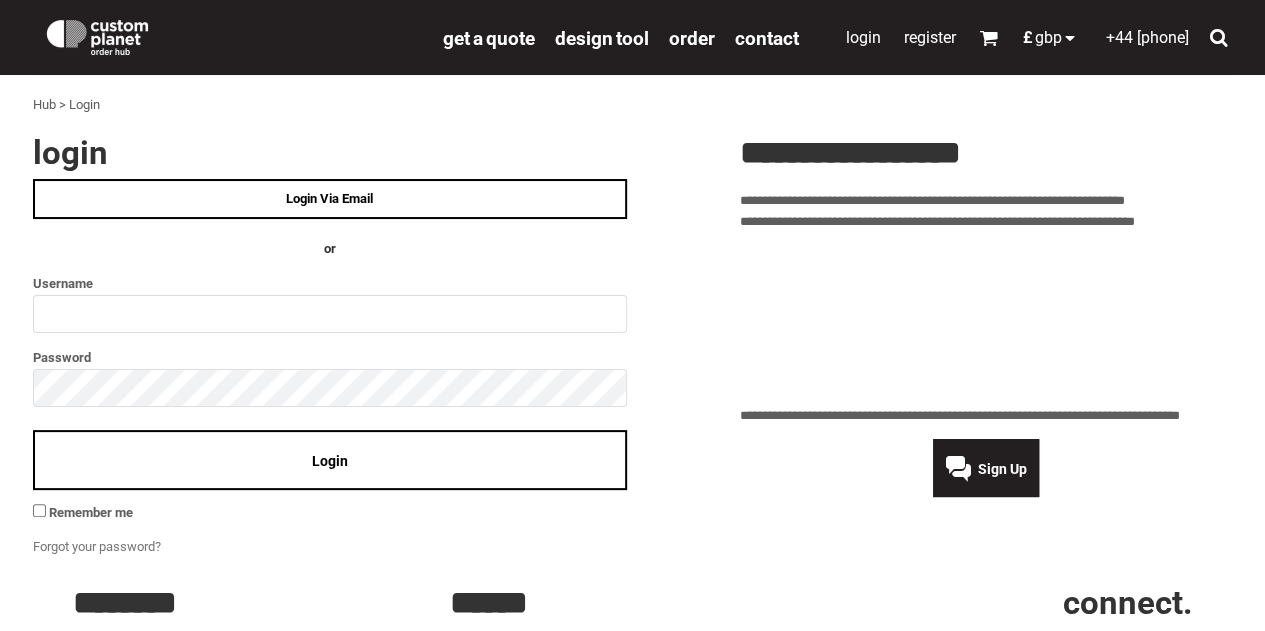 click on "Username" at bounding box center (330, 283) 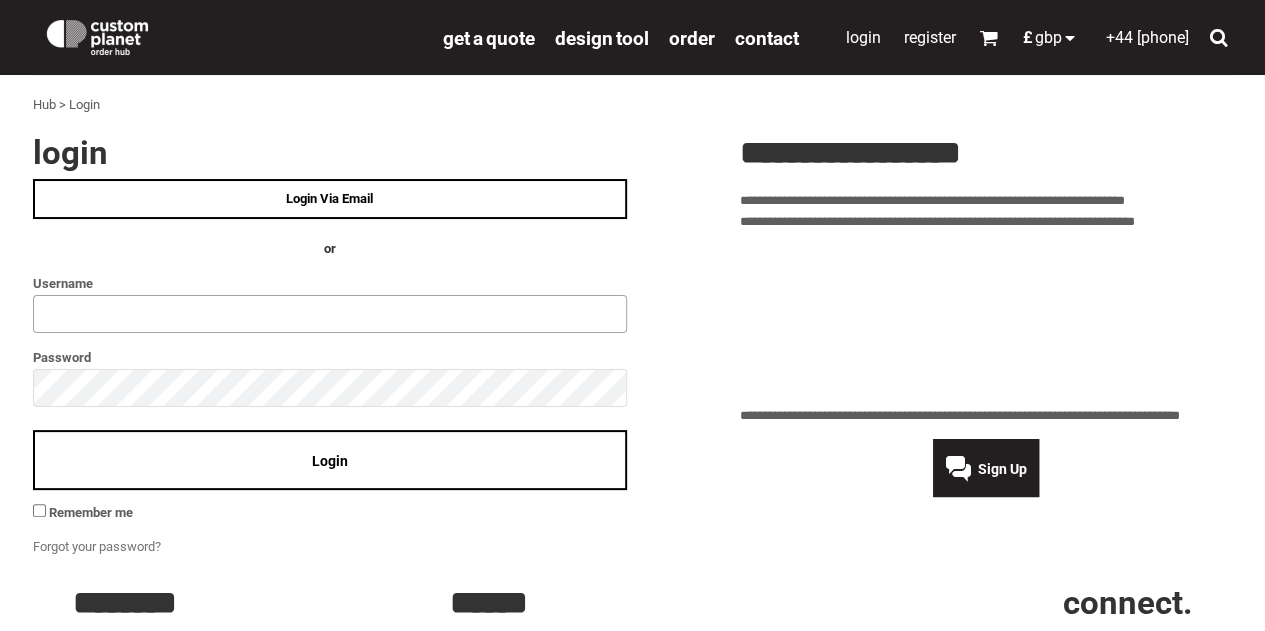 click at bounding box center [330, 314] 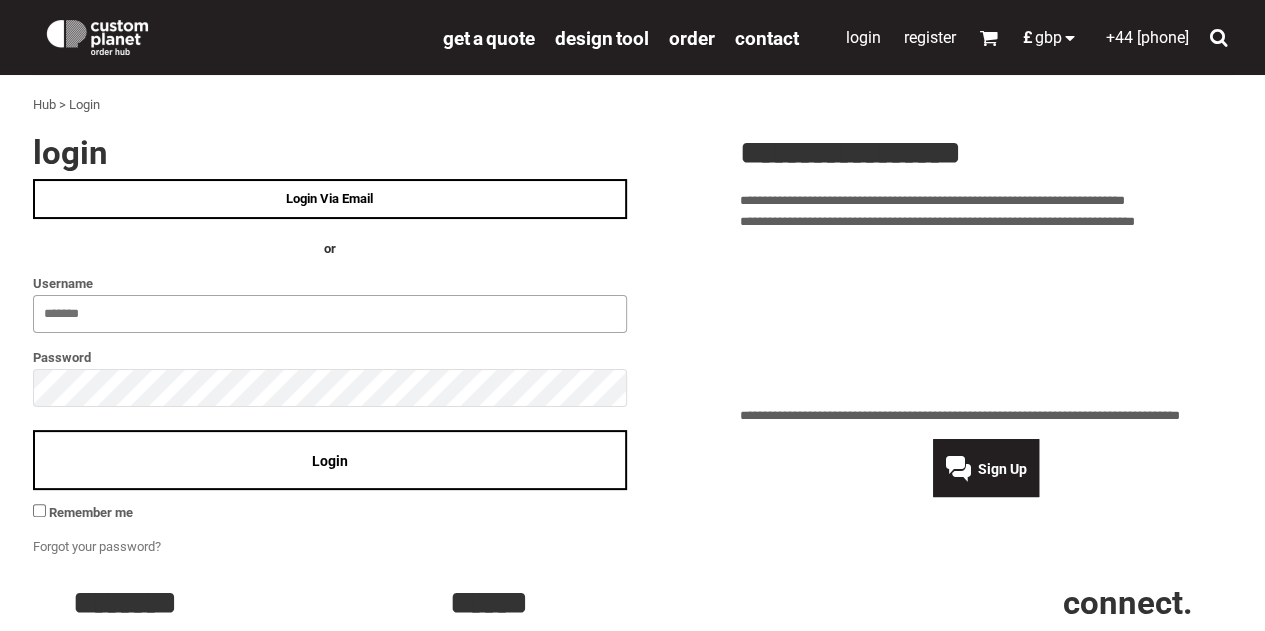 type on "*******" 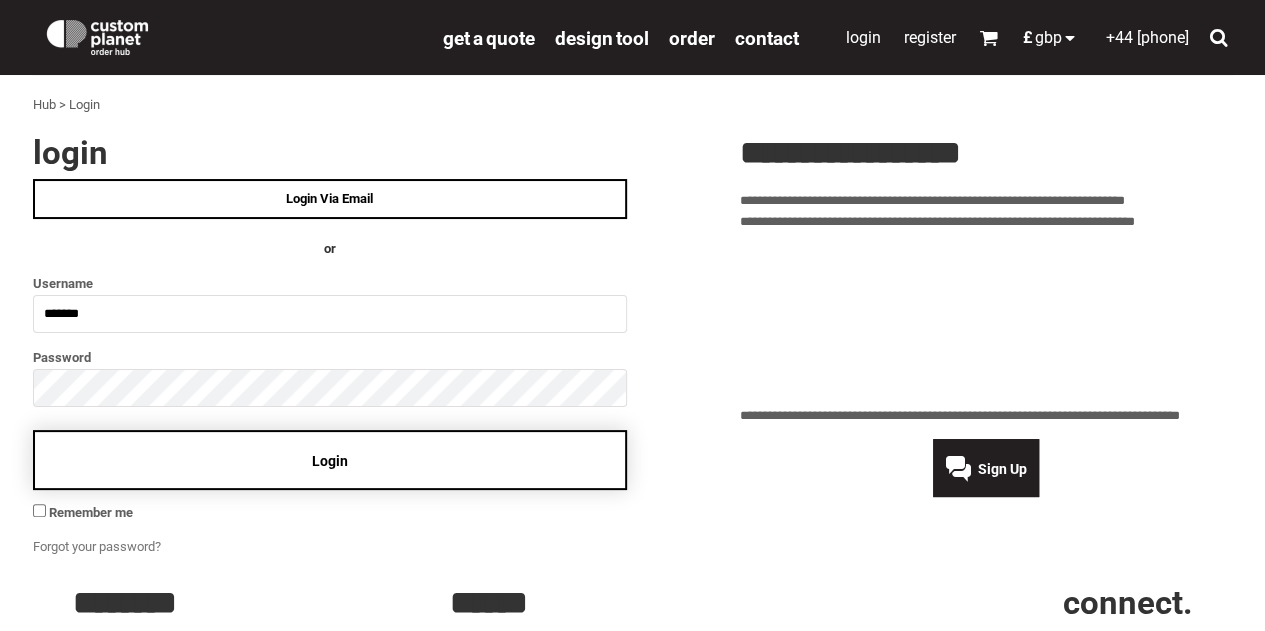 click on "Login" at bounding box center (330, 460) 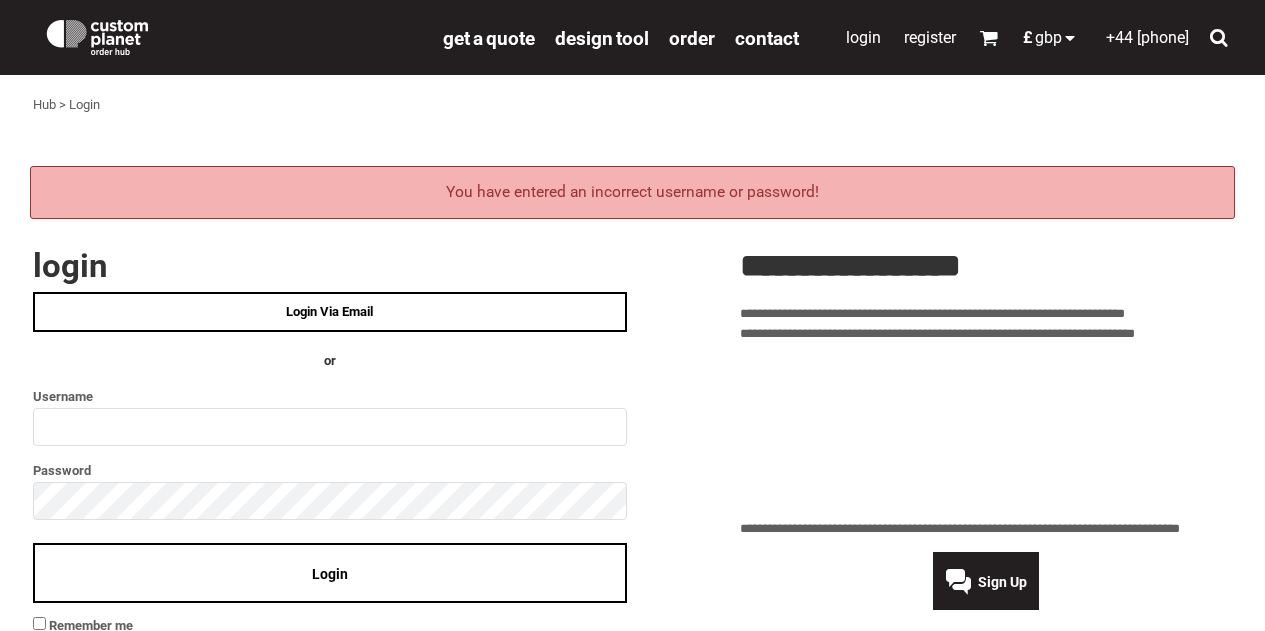 scroll, scrollTop: 0, scrollLeft: 0, axis: both 